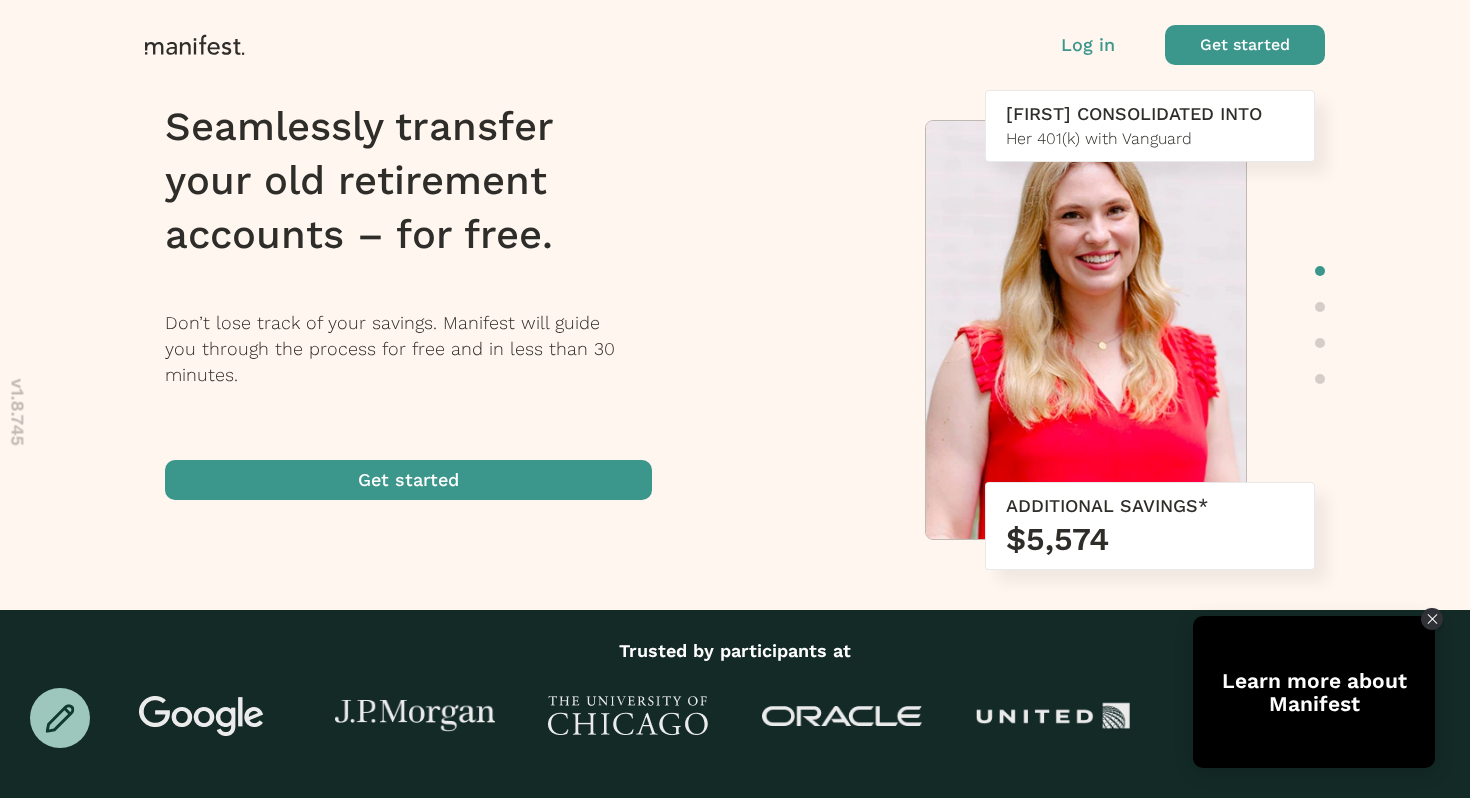 scroll, scrollTop: 0, scrollLeft: 0, axis: both 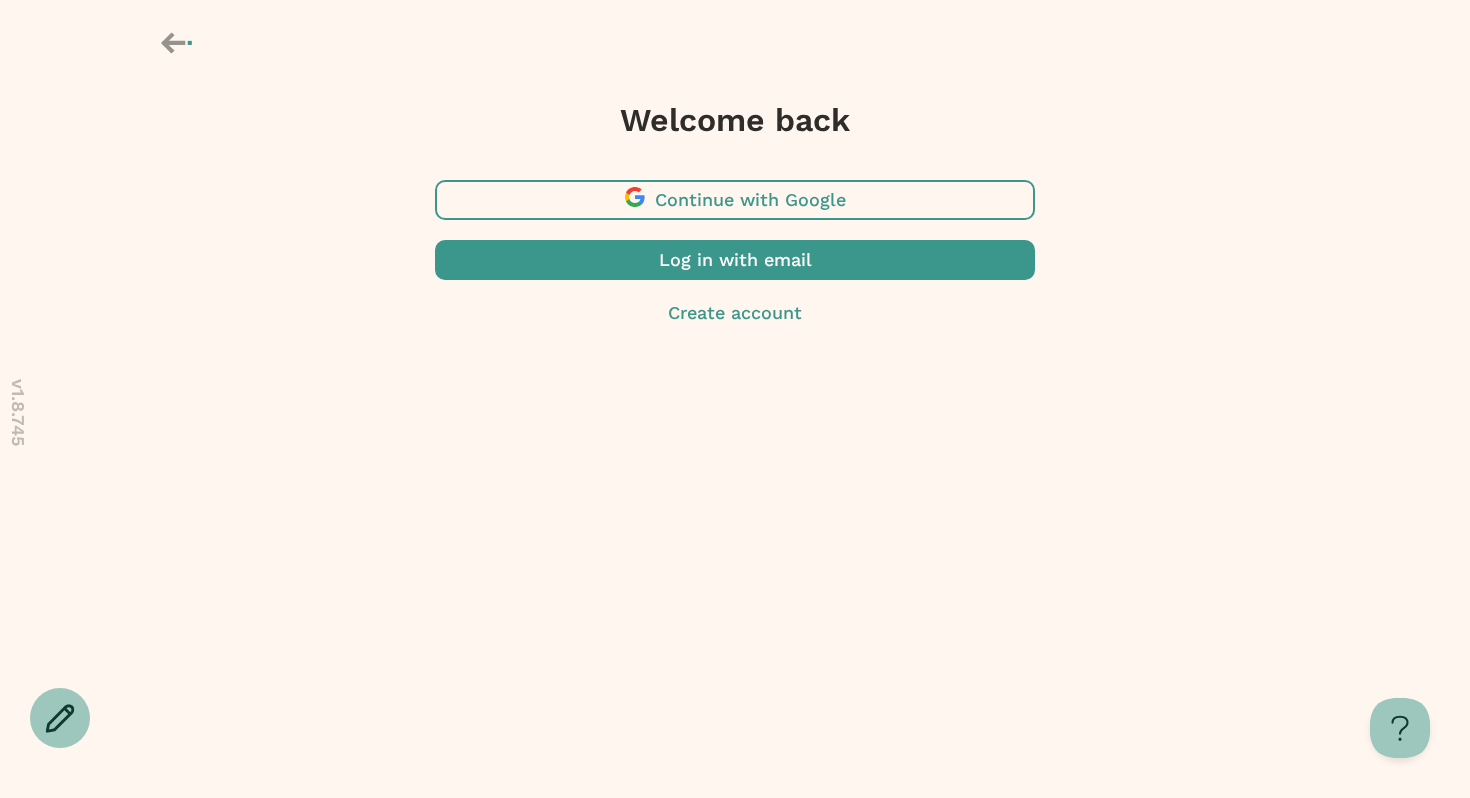 click at bounding box center (735, 200) 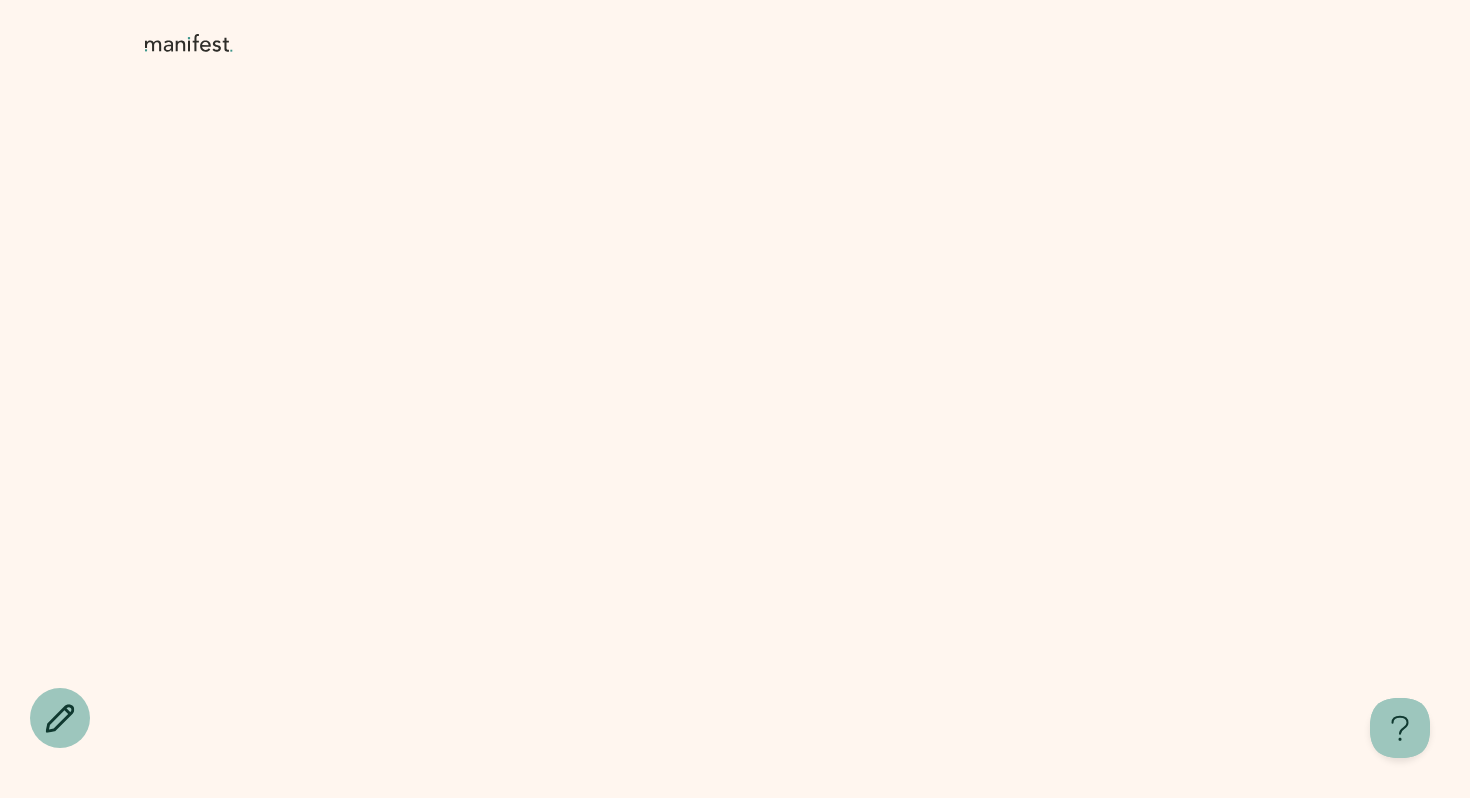 scroll, scrollTop: 0, scrollLeft: 0, axis: both 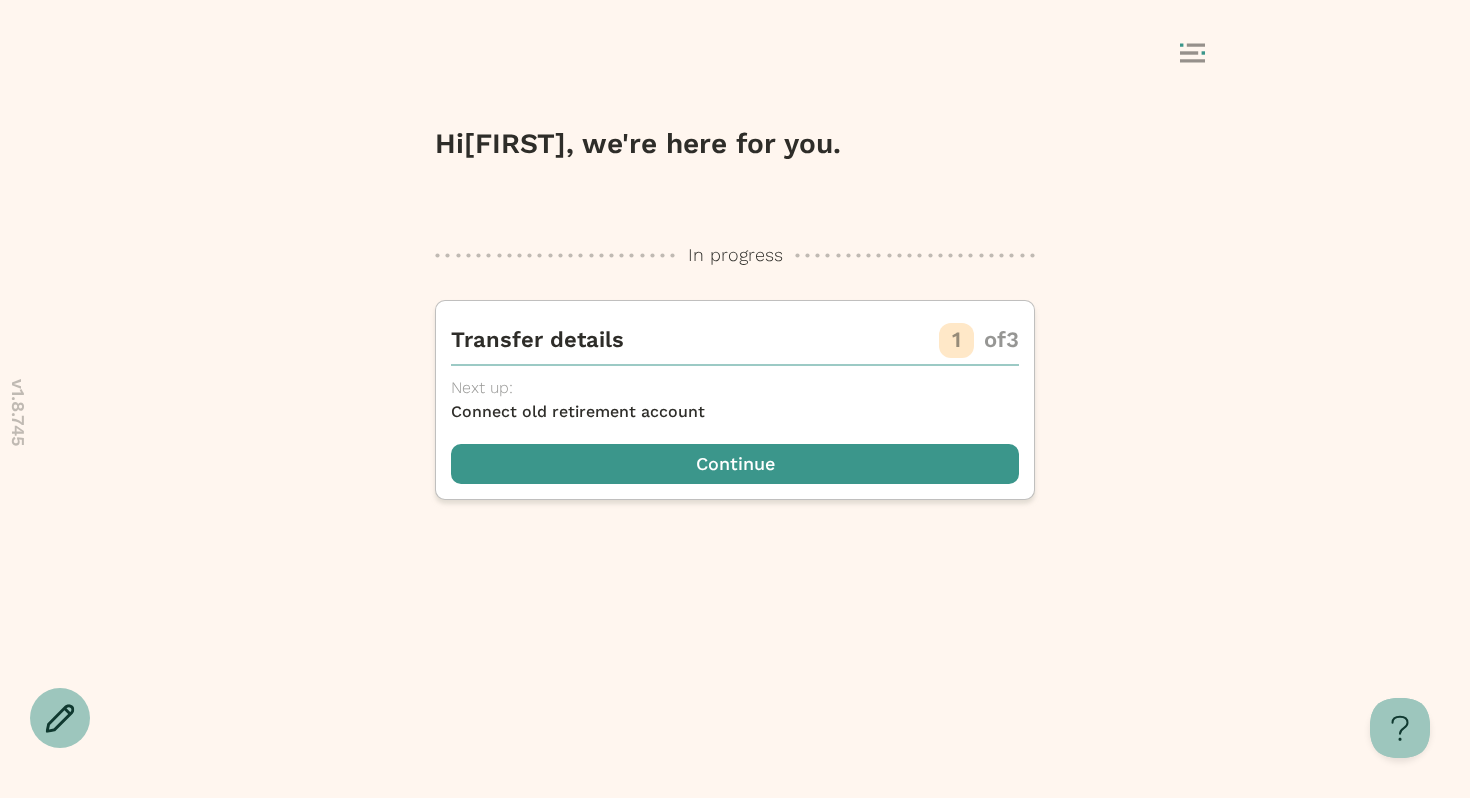 click at bounding box center (735, 55) 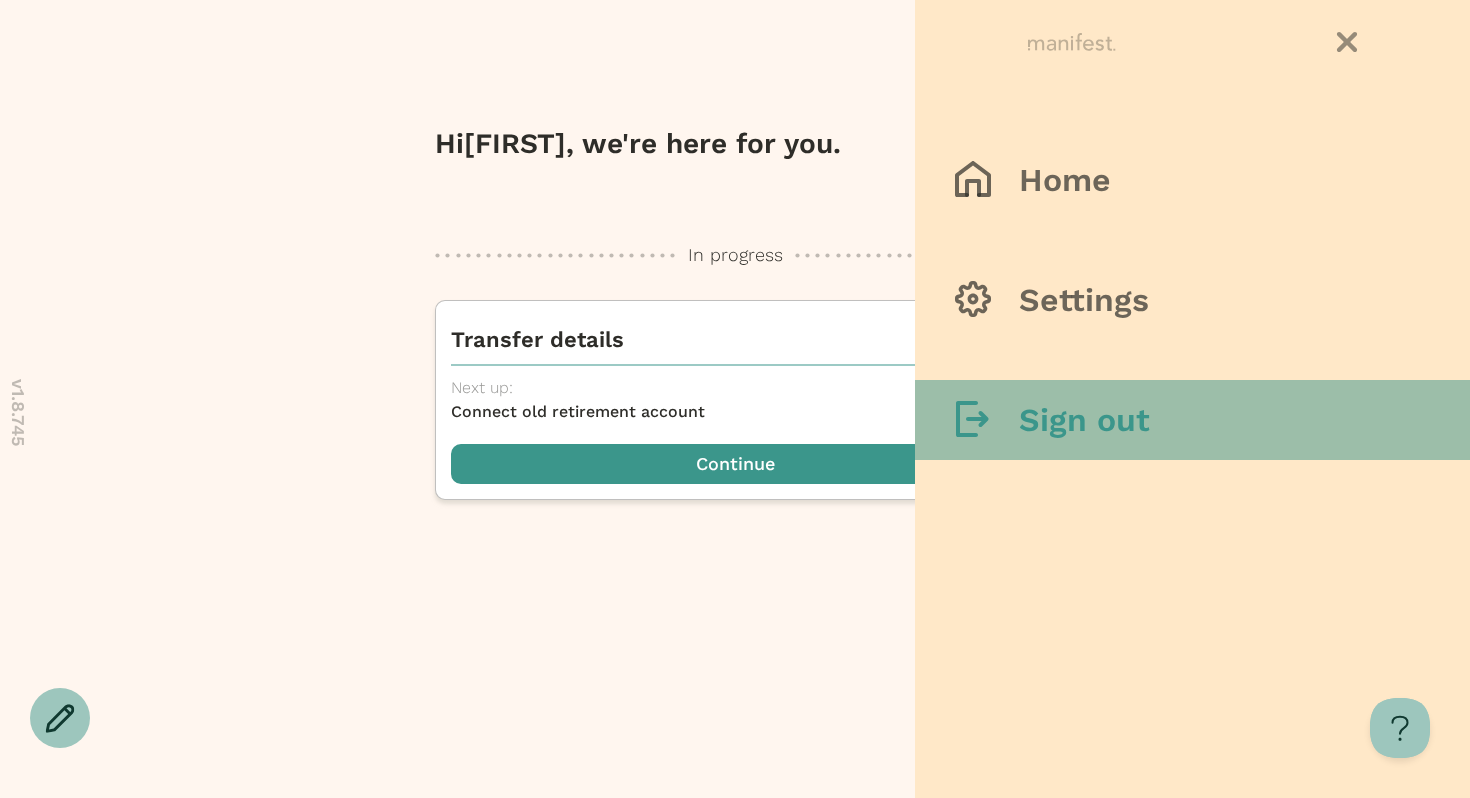 click on "Sign out" at bounding box center (1084, 420) 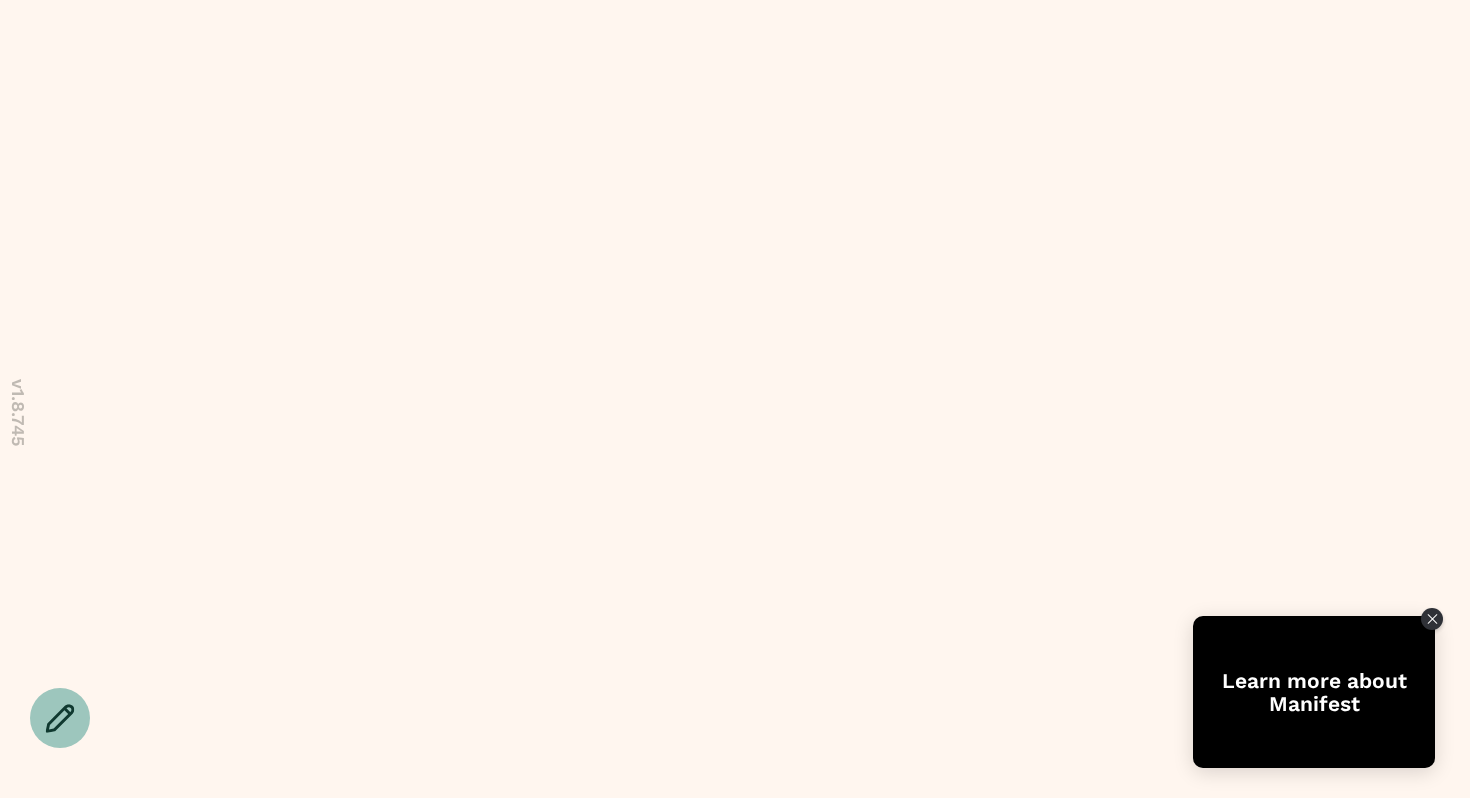 scroll, scrollTop: 0, scrollLeft: 0, axis: both 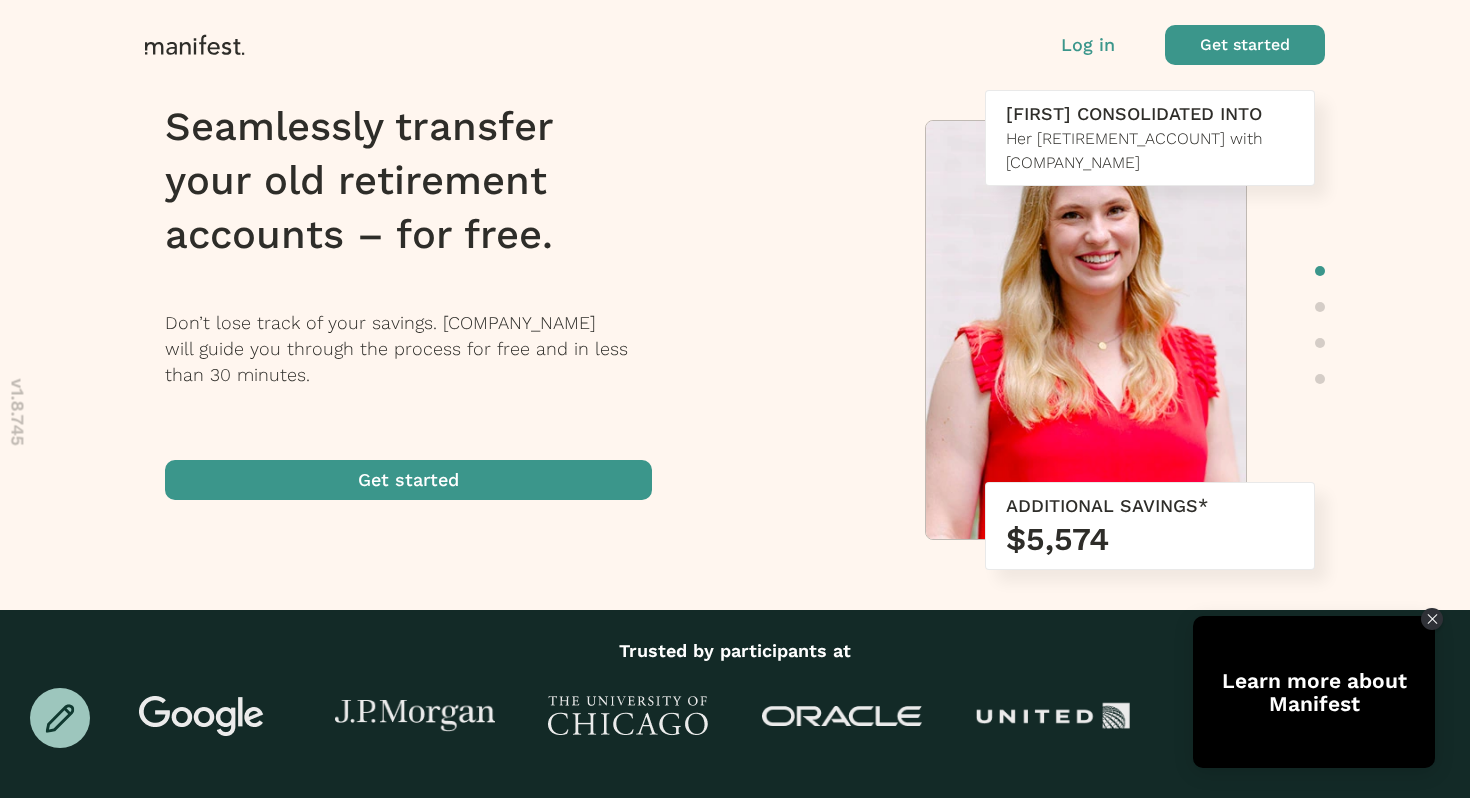 click on "Log in" at bounding box center (1088, 45) 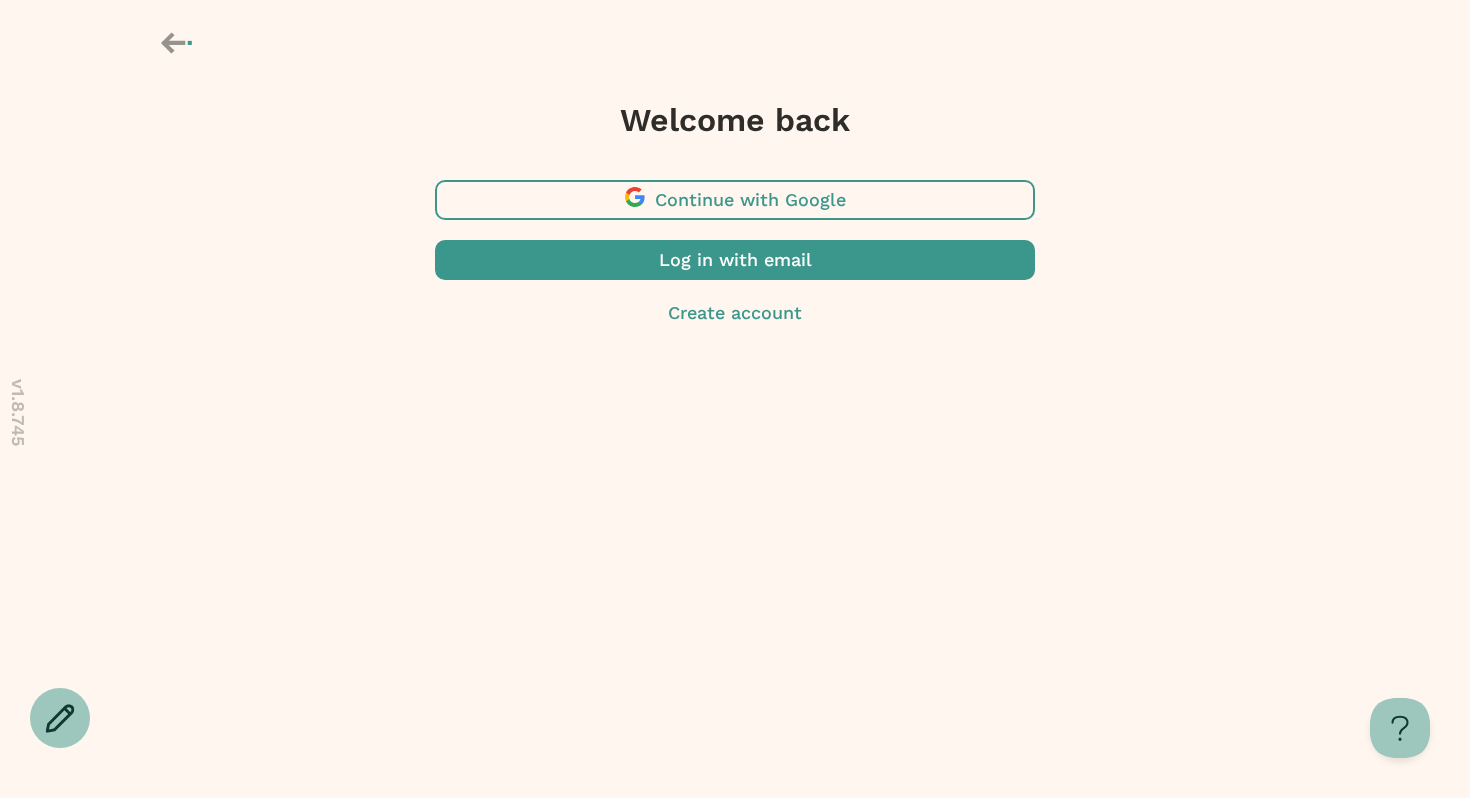click at bounding box center [735, 260] 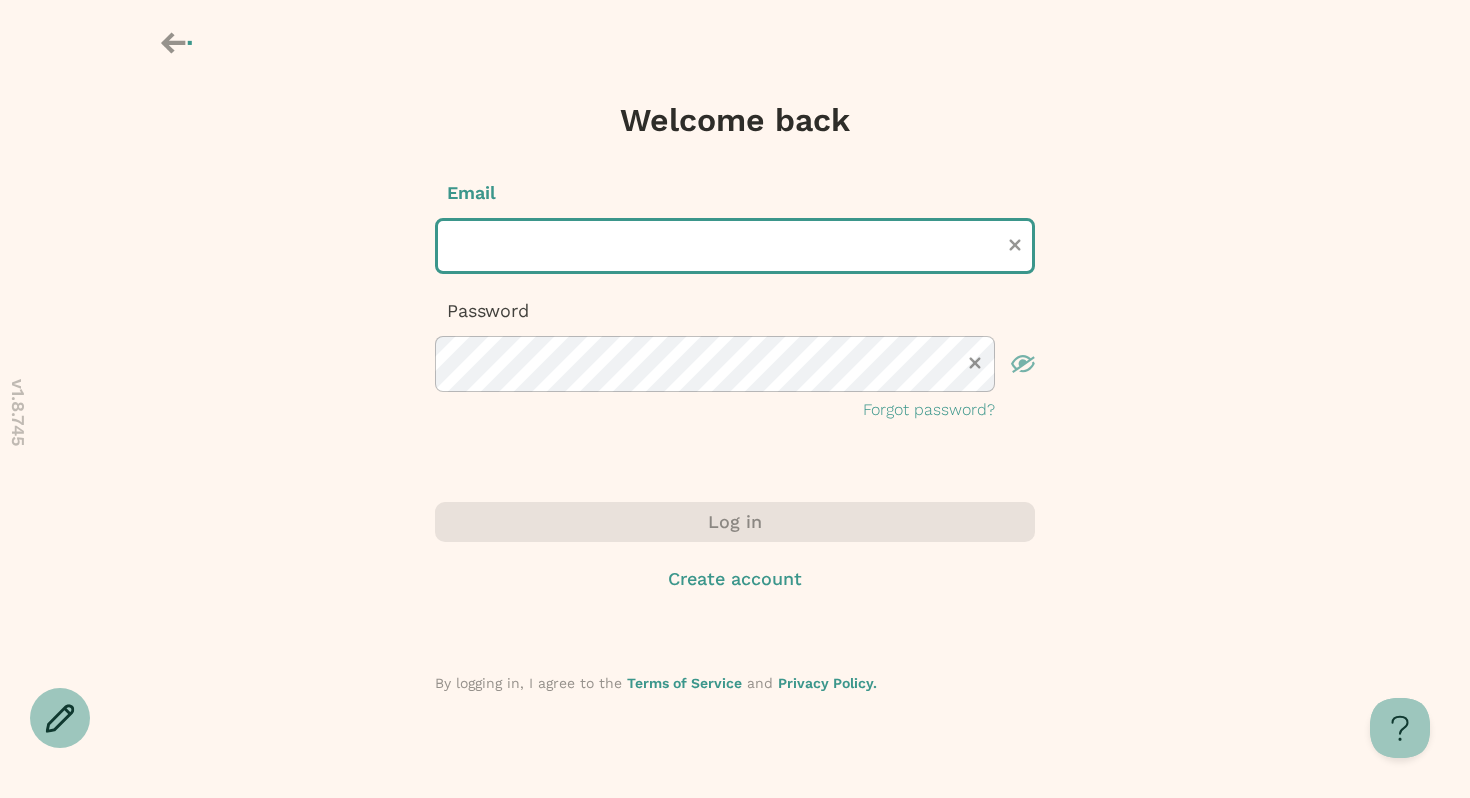 click at bounding box center (735, 246) 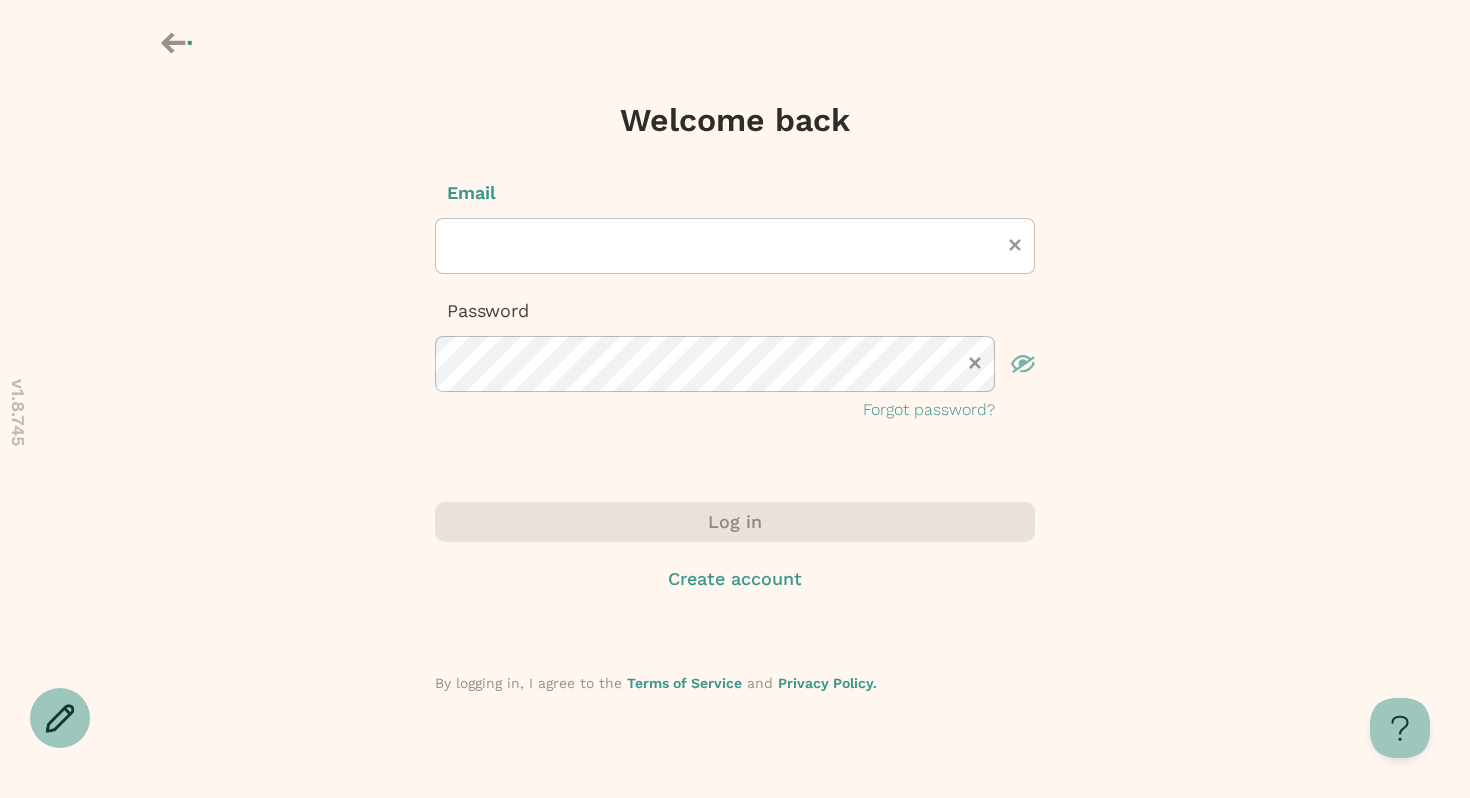 click on "Password" at bounding box center [735, 311] 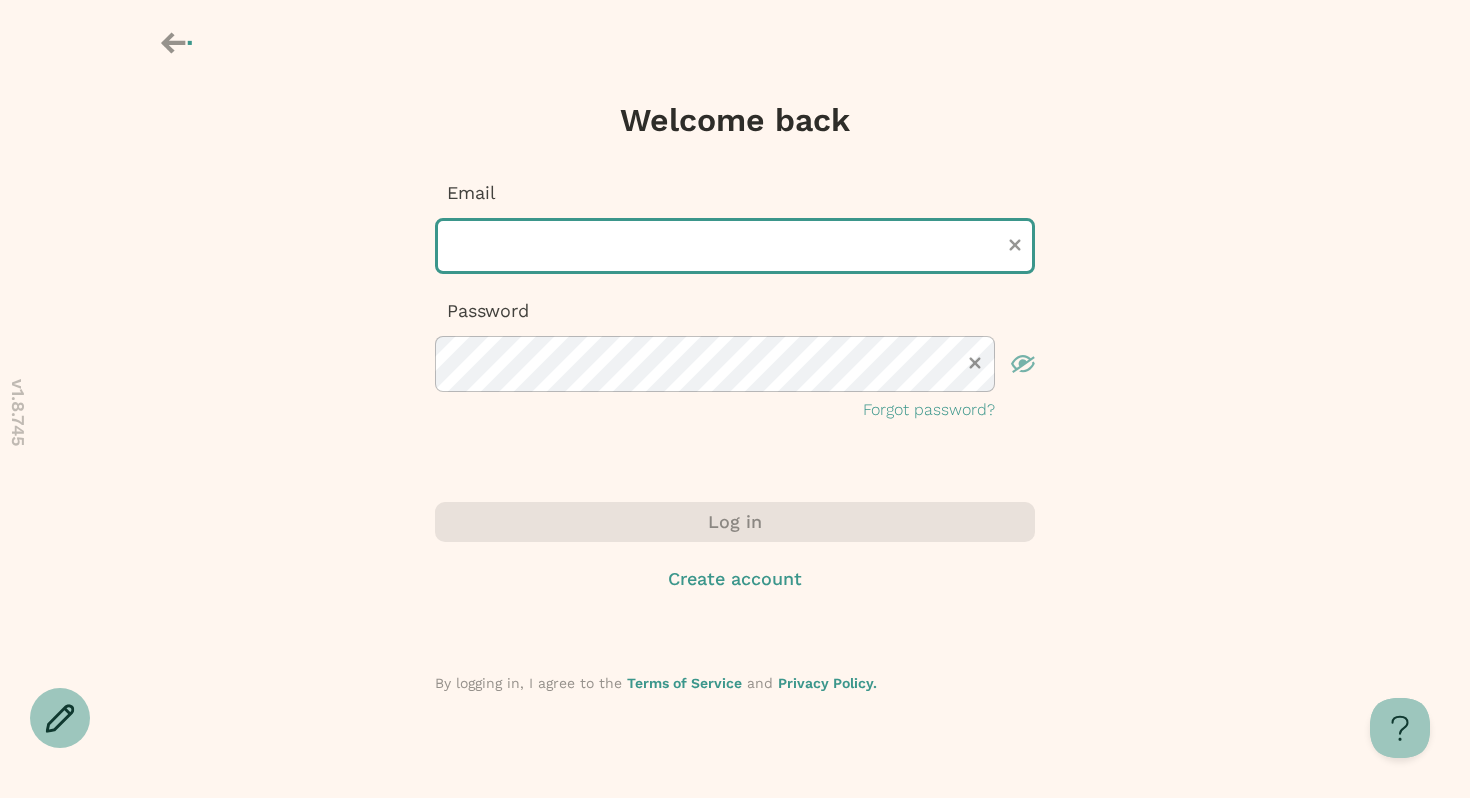 click at bounding box center (735, 246) 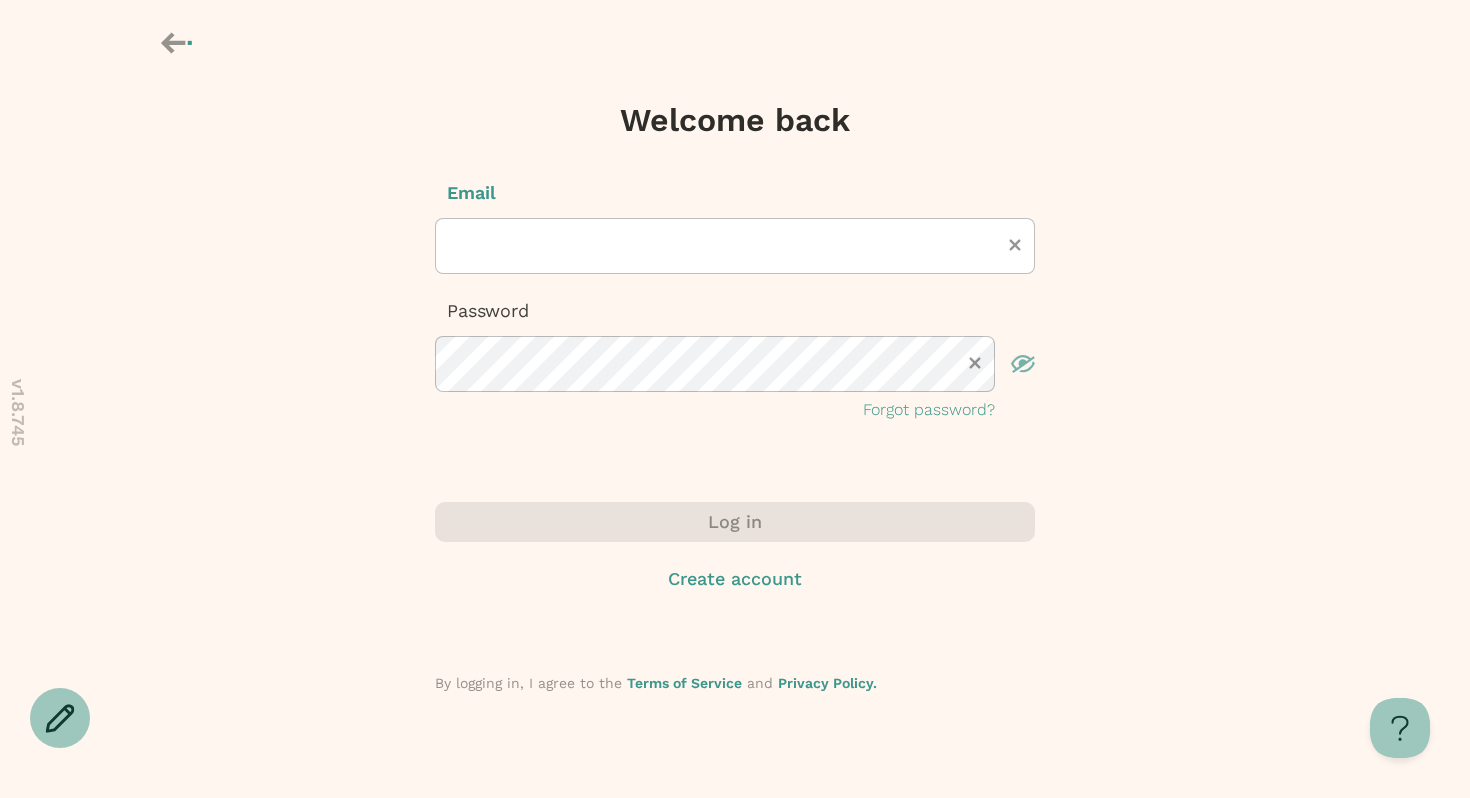 click at bounding box center [170, 45] 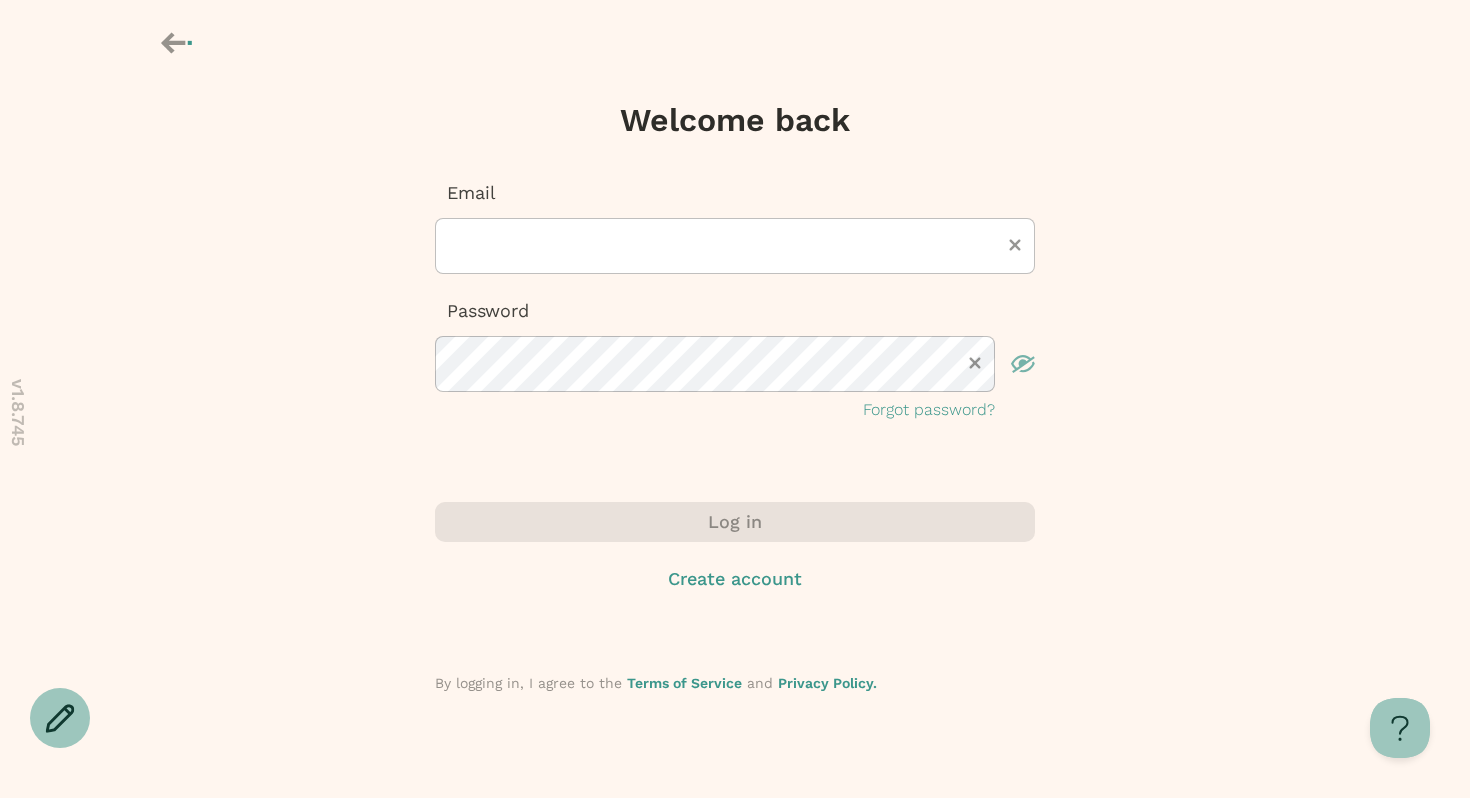 click 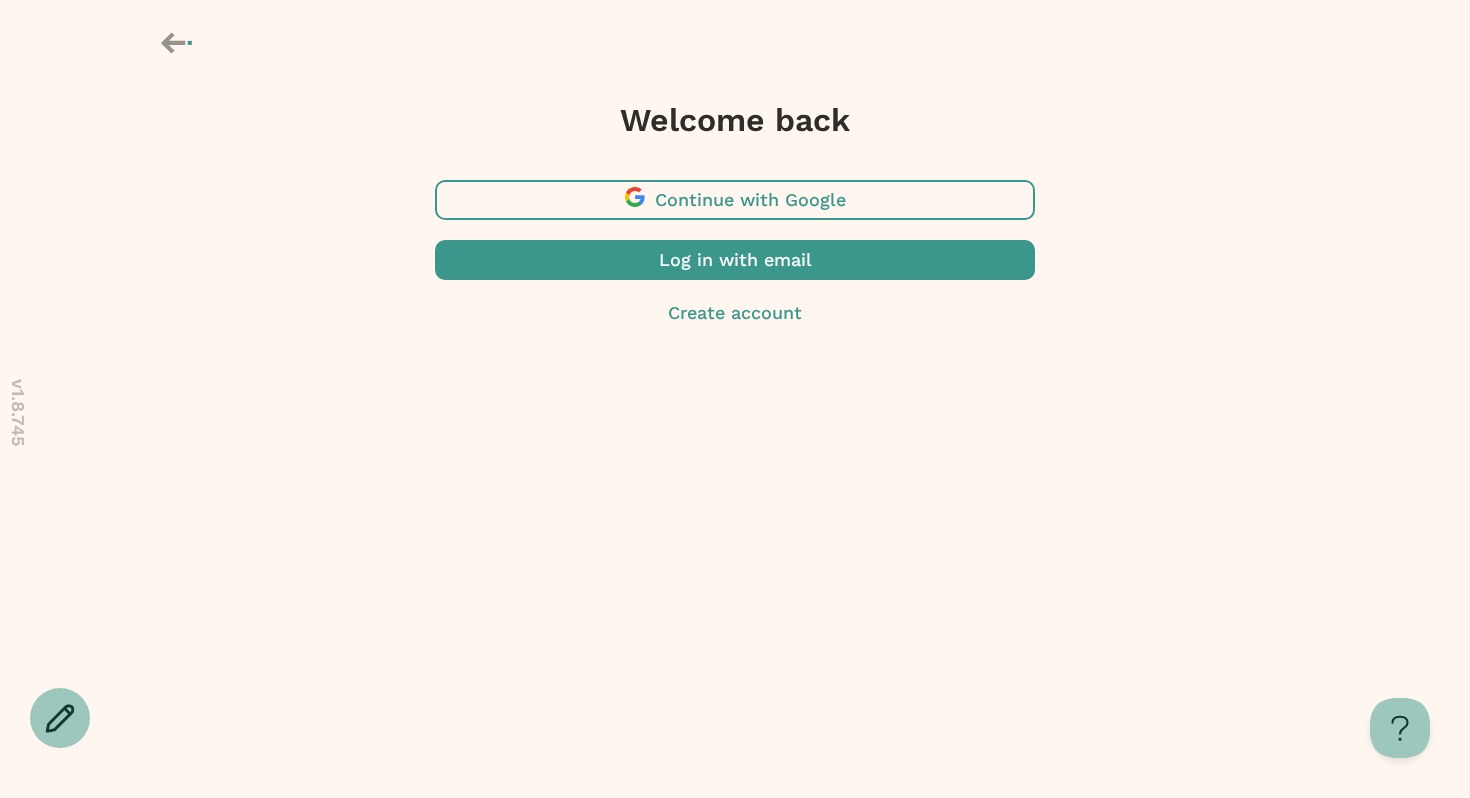 click at bounding box center [735, 260] 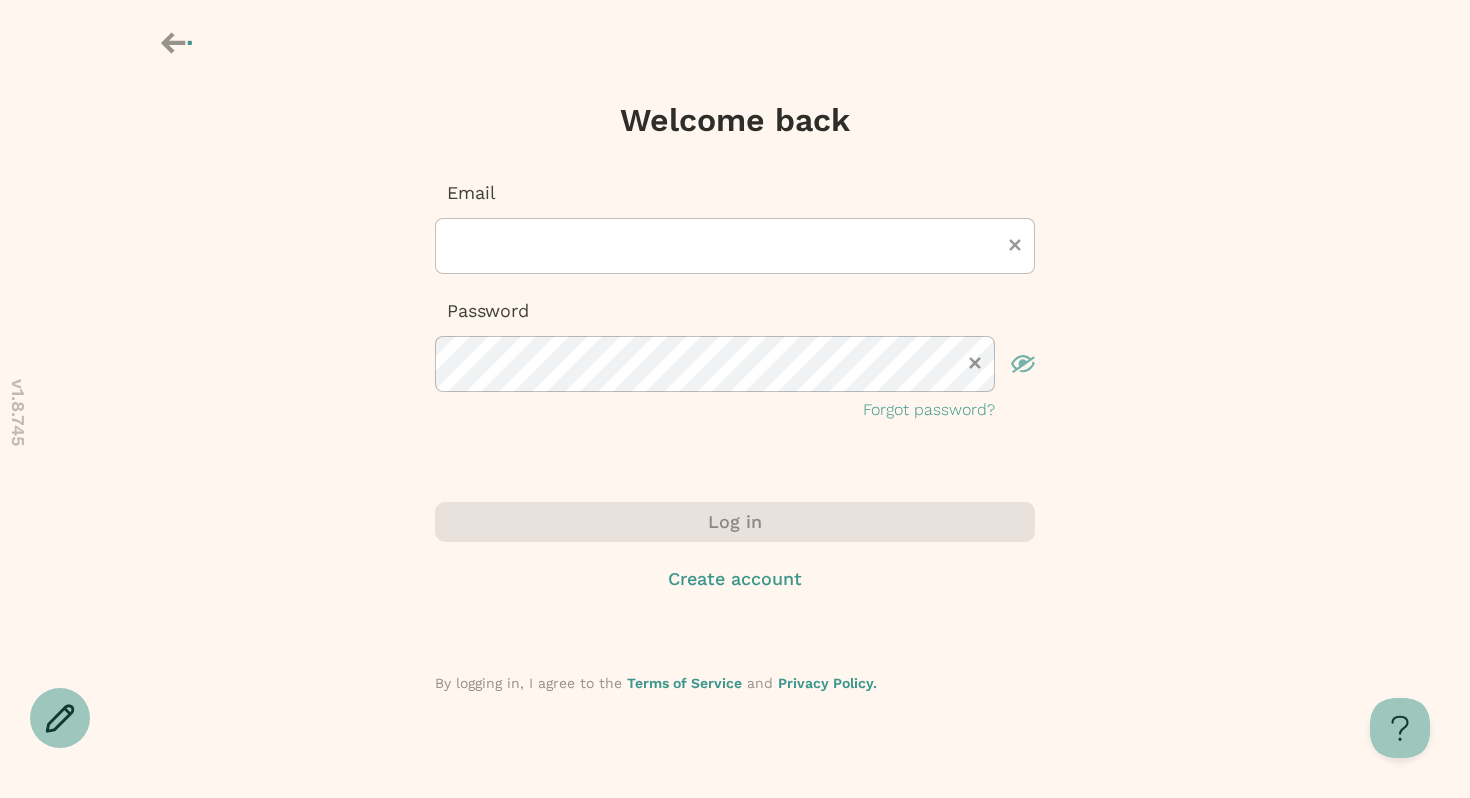 click 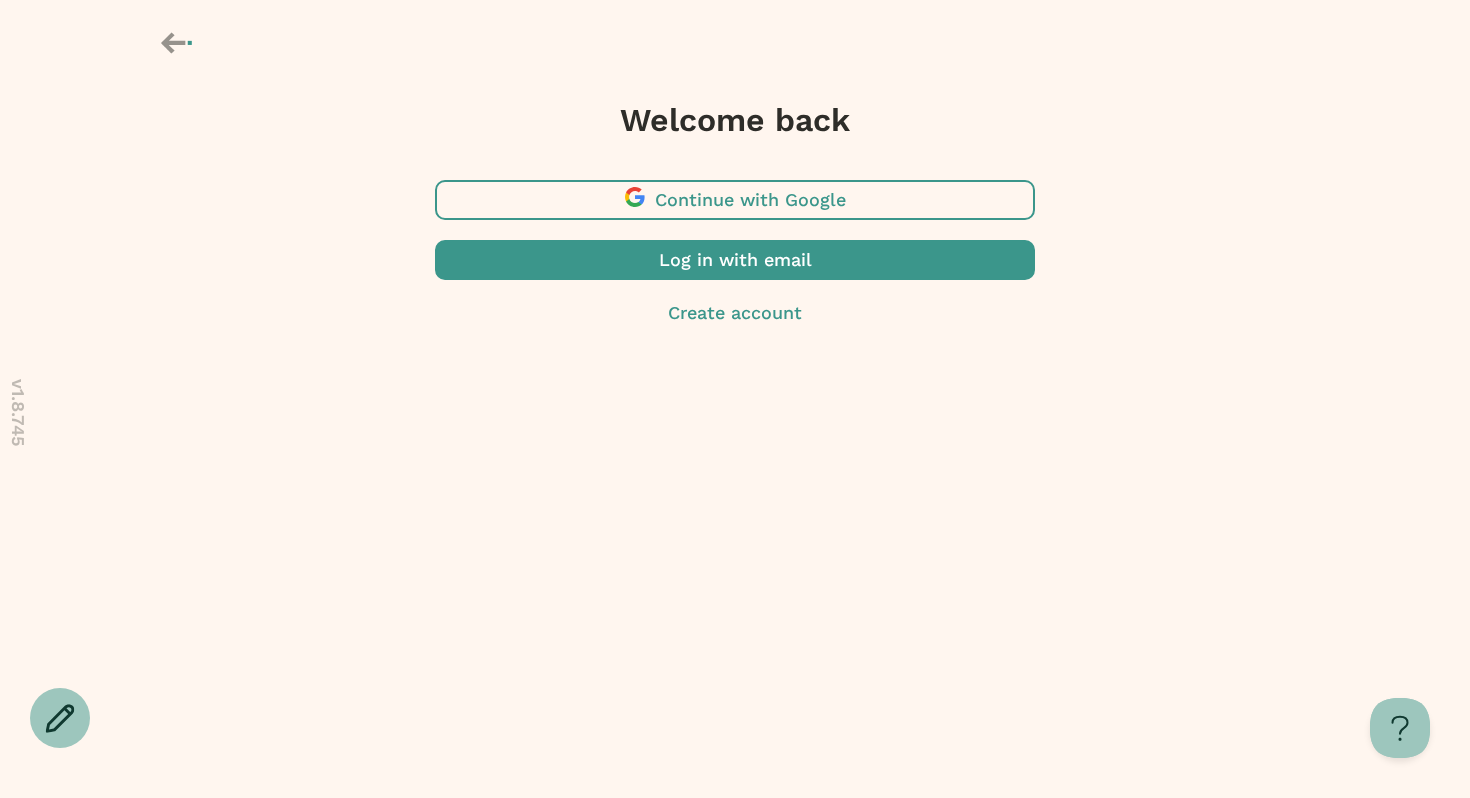 click on "Create account" at bounding box center [735, 313] 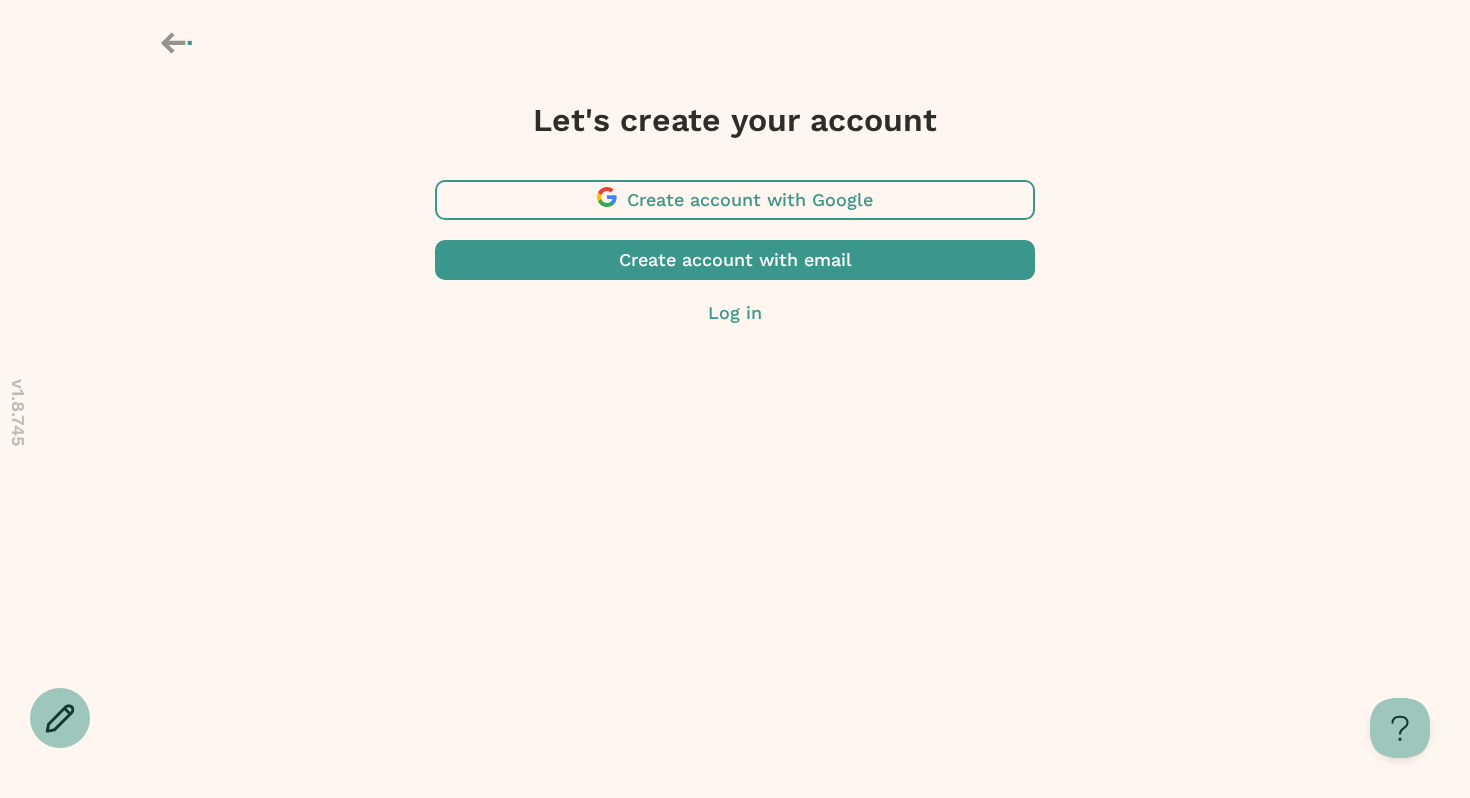 click at bounding box center [735, 200] 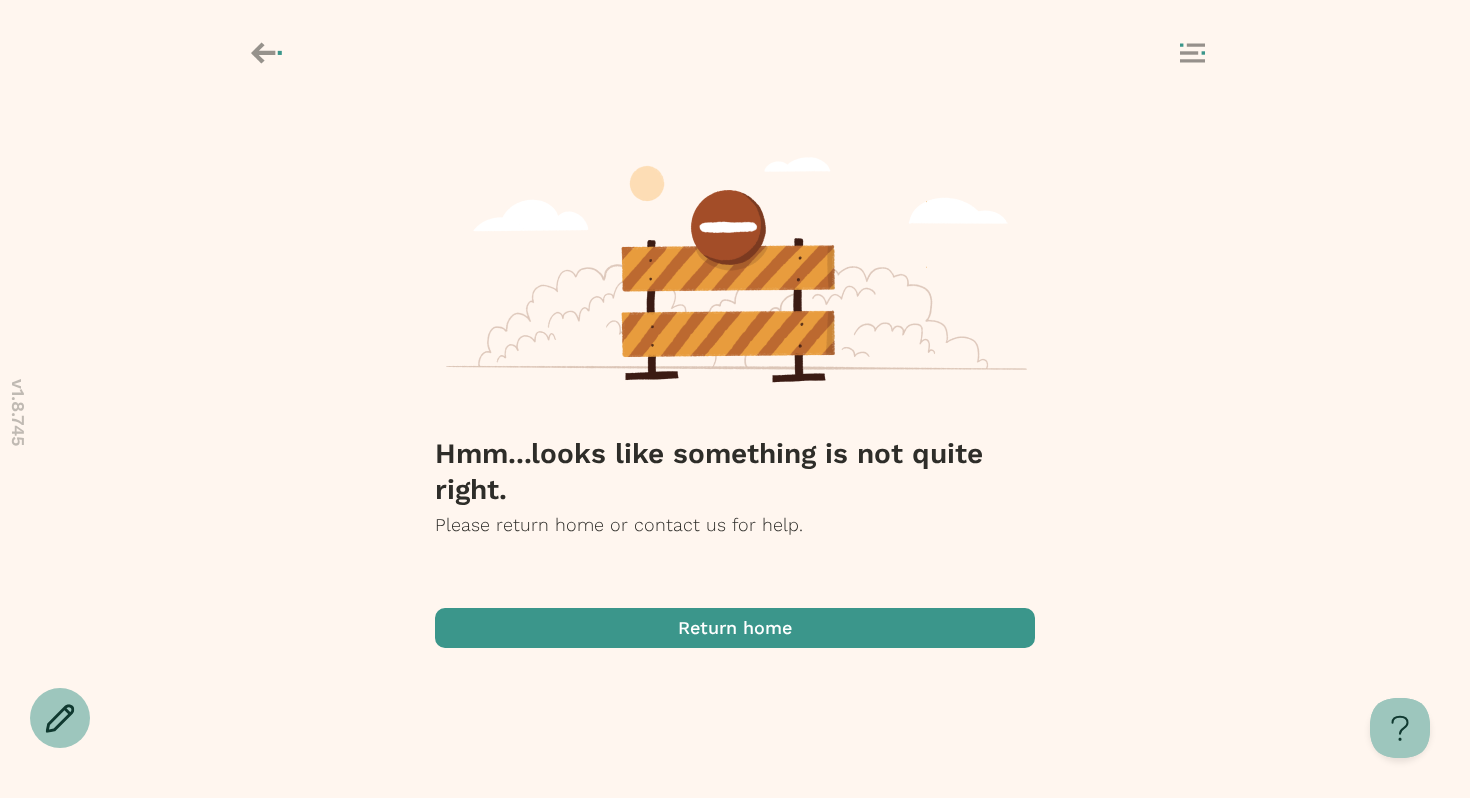 click 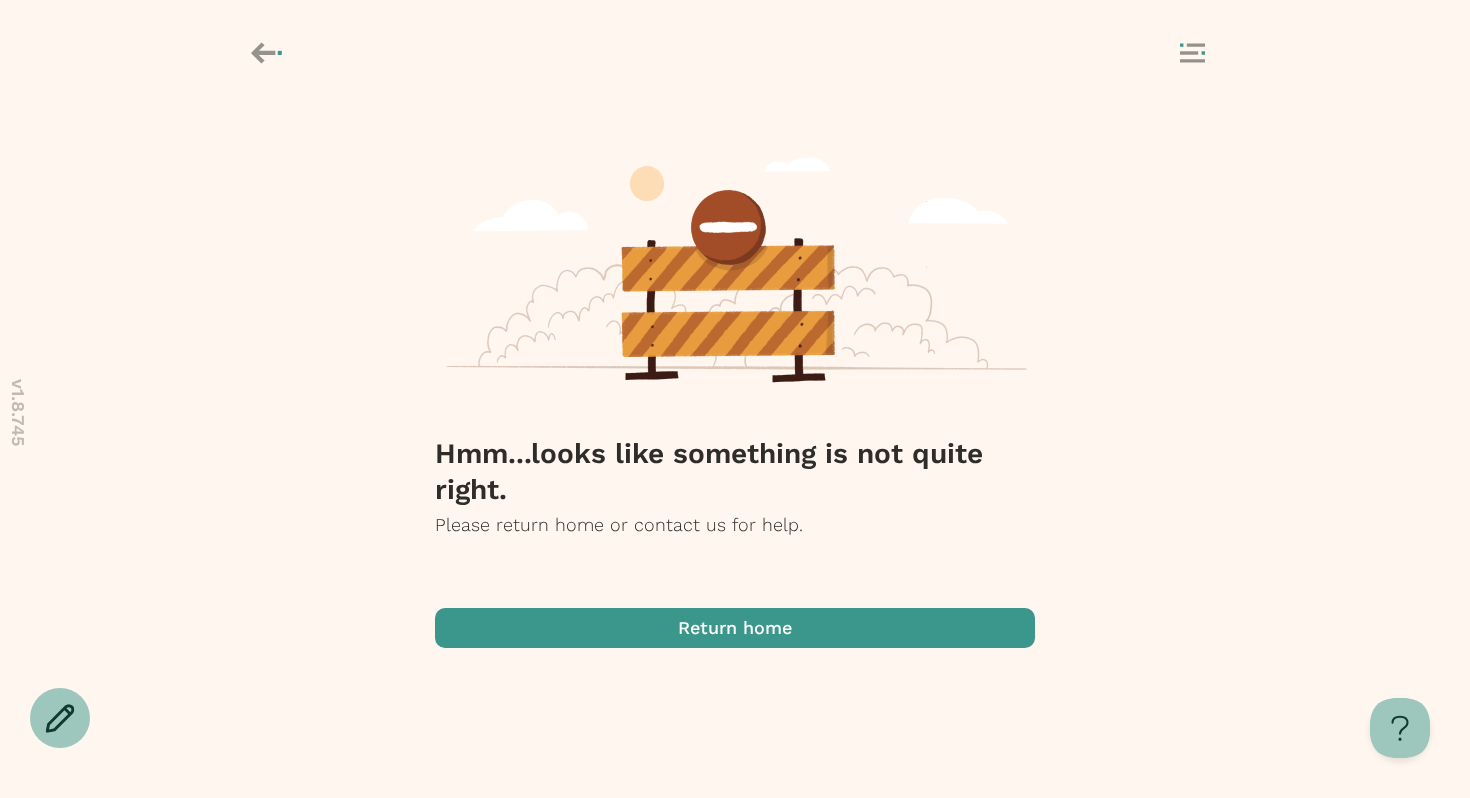 click 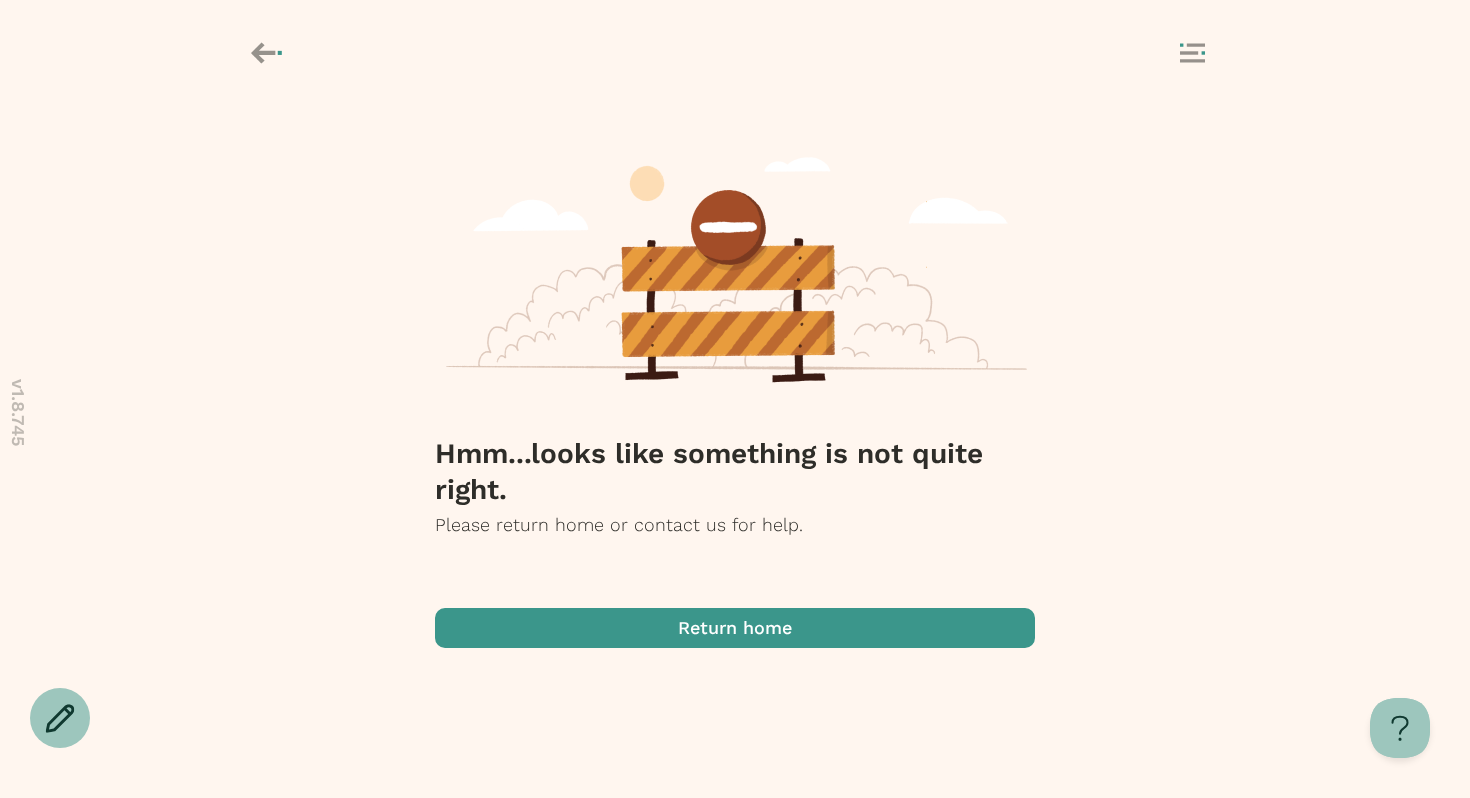 click 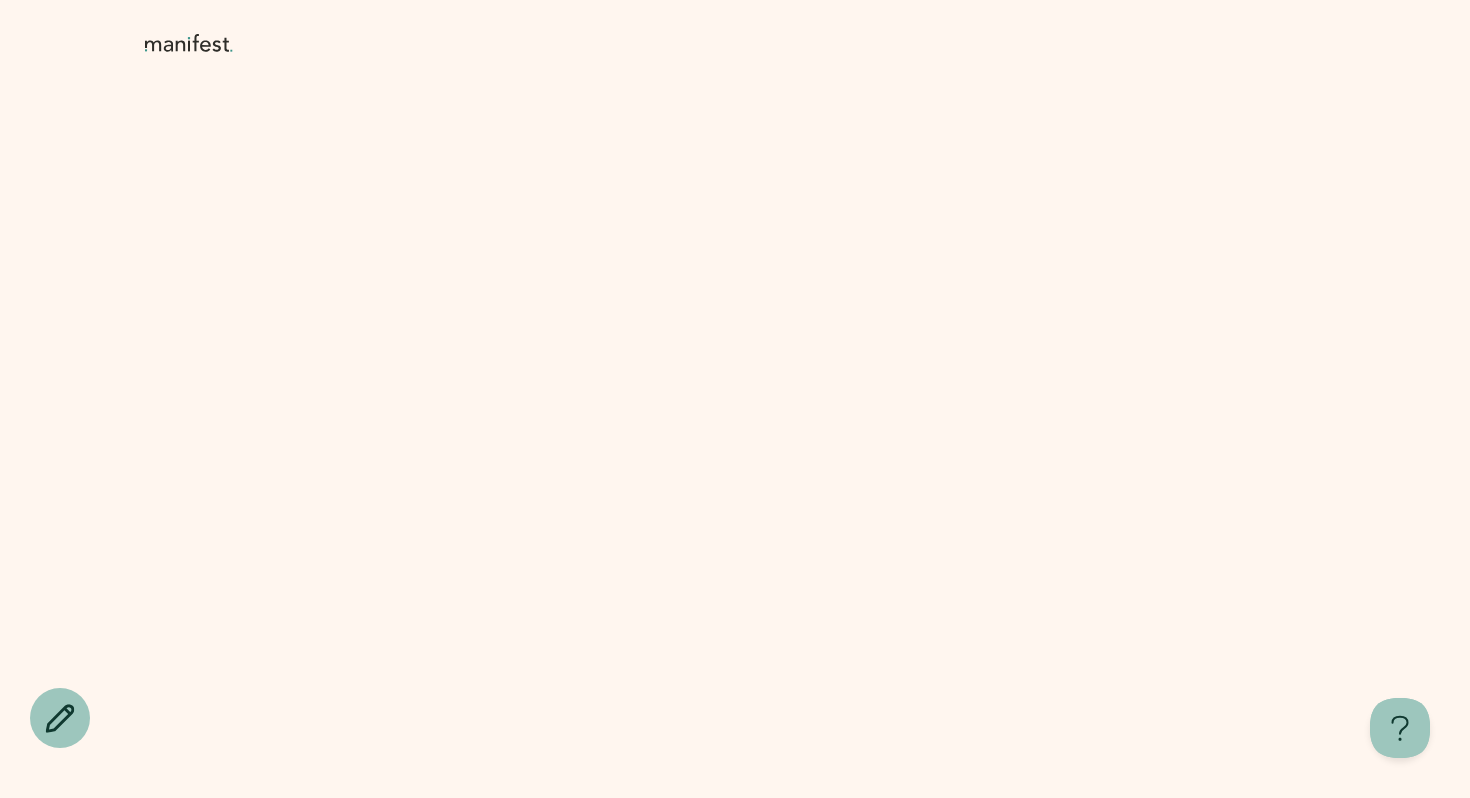 scroll, scrollTop: 0, scrollLeft: 0, axis: both 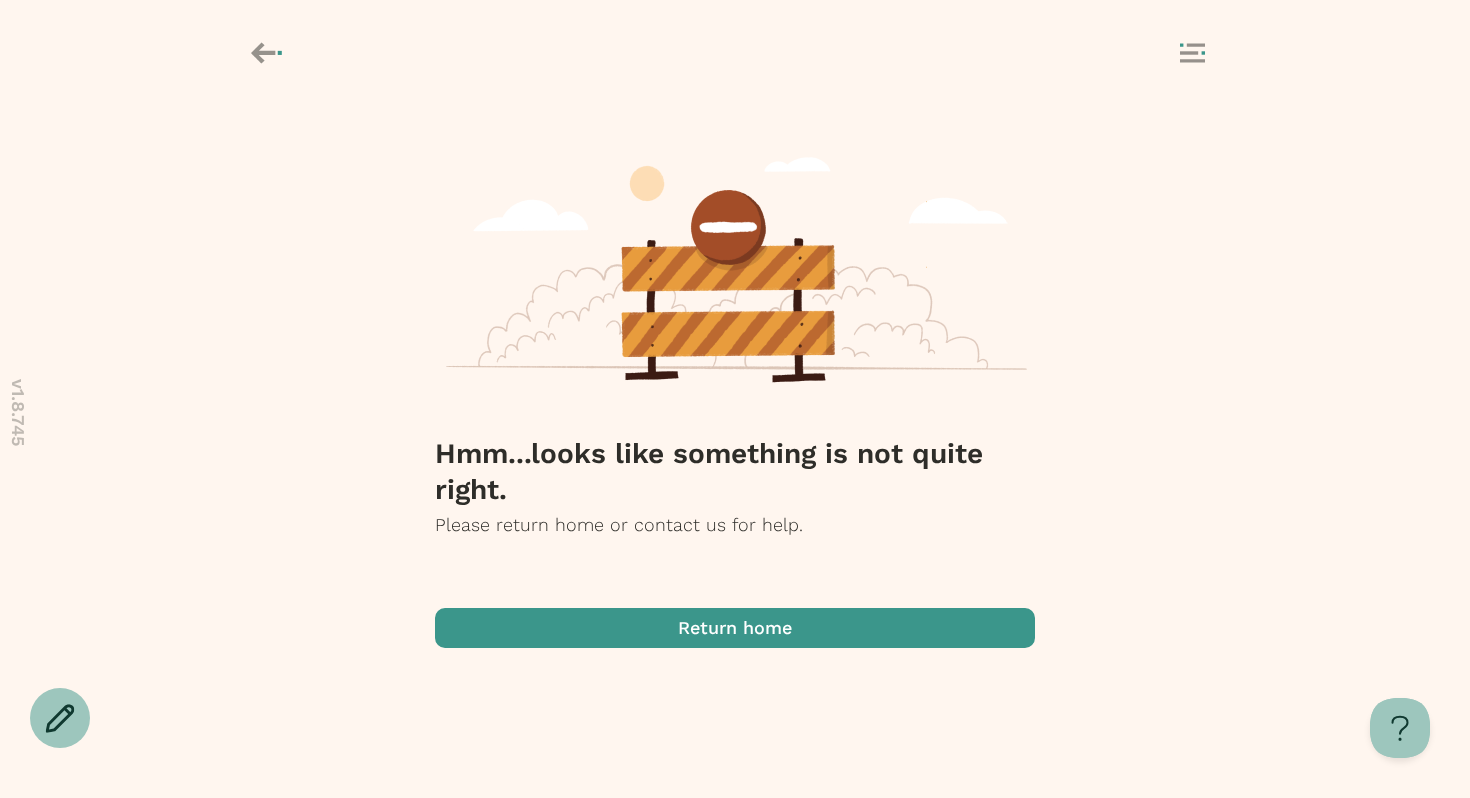 click 